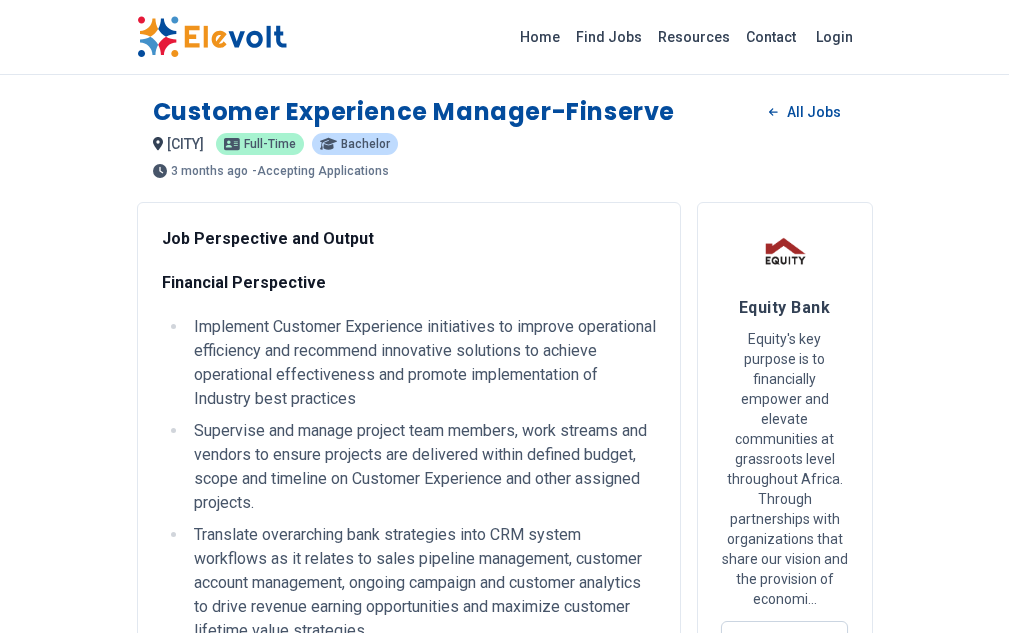 scroll, scrollTop: 0, scrollLeft: 0, axis: both 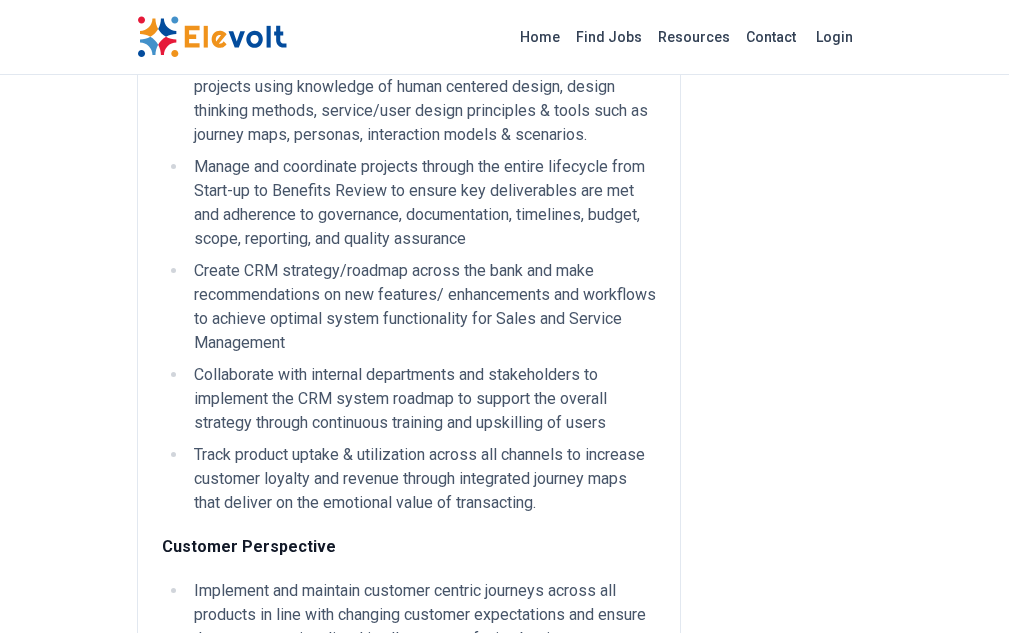 click on "Call Centre Assistant (Risk Management Unit)" at bounding box center (413, 2374) 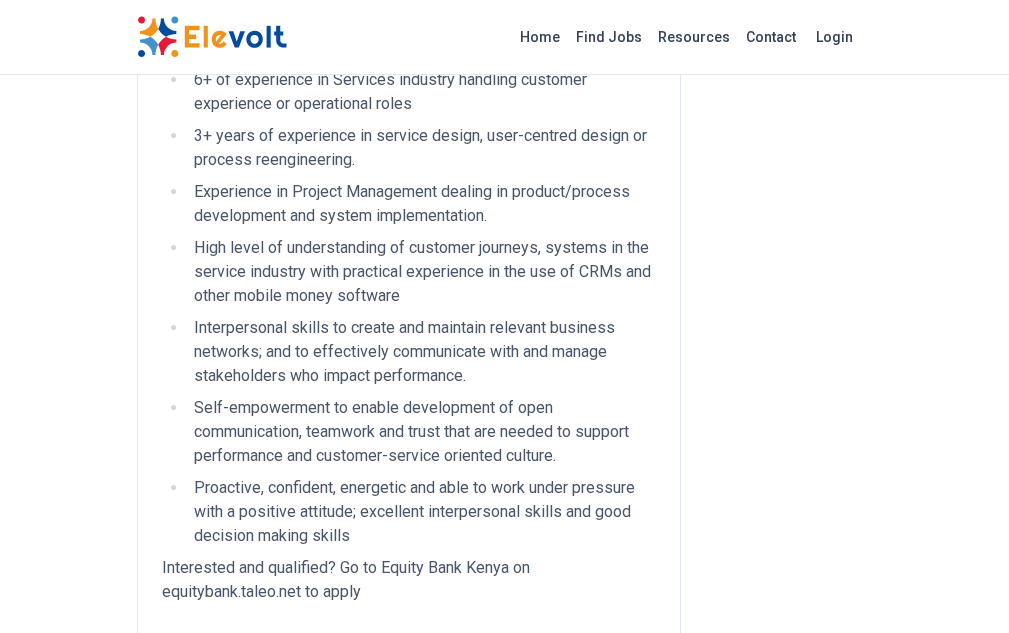 scroll, scrollTop: 2147, scrollLeft: 0, axis: vertical 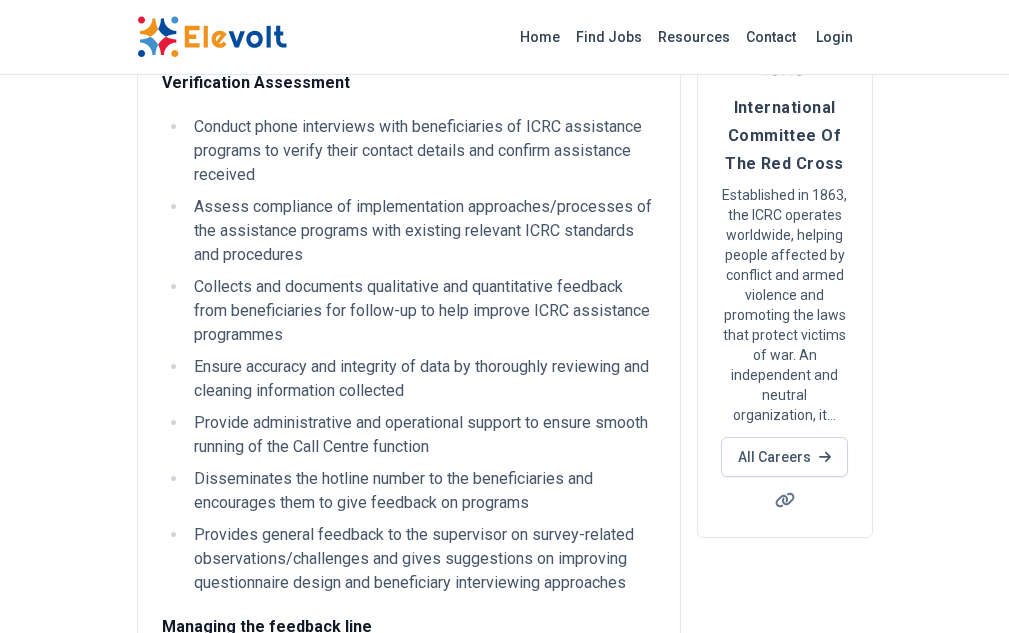 click on "Apply for this position" at bounding box center [409, 1394] 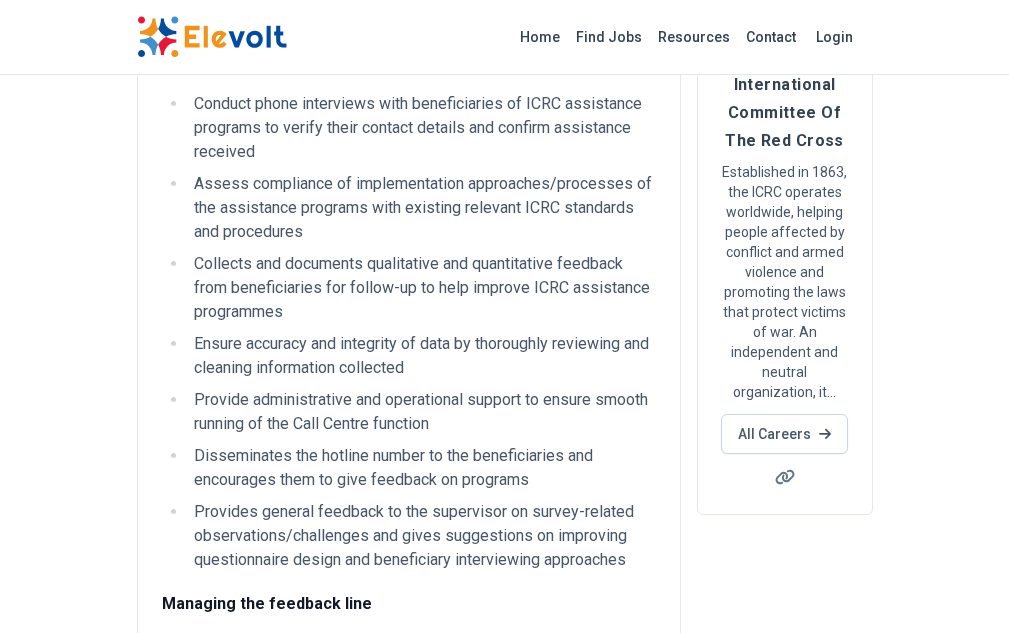 scroll, scrollTop: 200, scrollLeft: 0, axis: vertical 